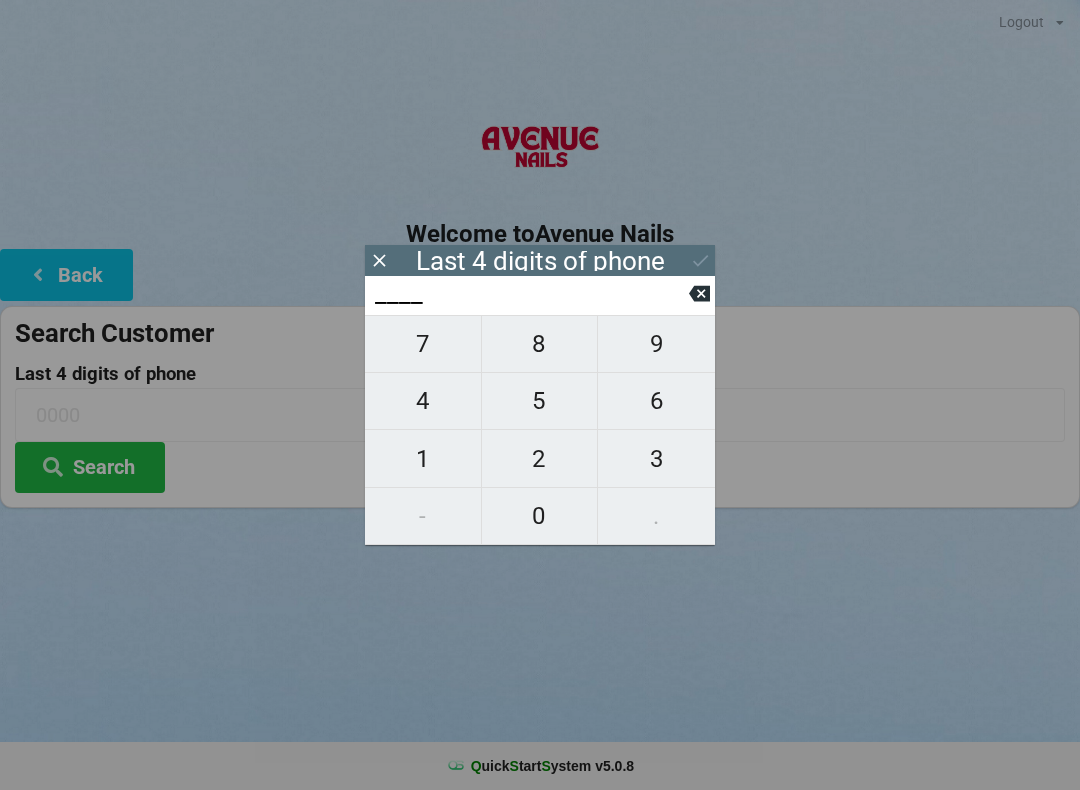 scroll, scrollTop: 0, scrollLeft: 0, axis: both 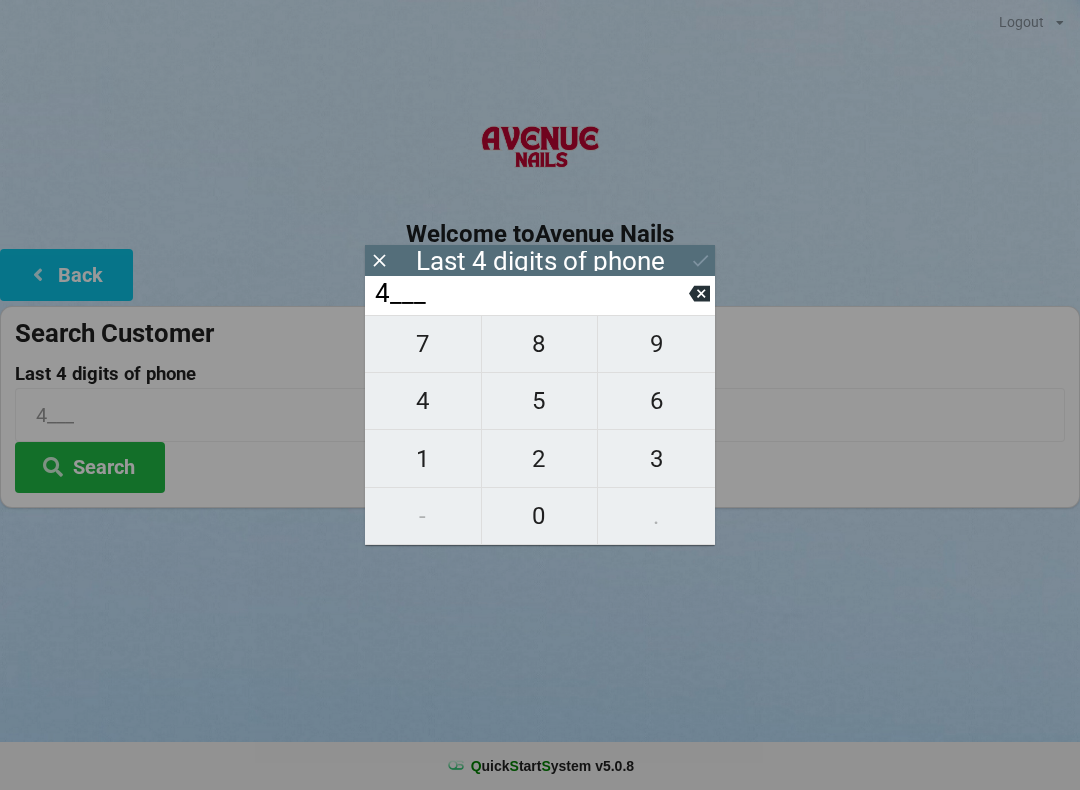 click on "4" at bounding box center (423, 401) 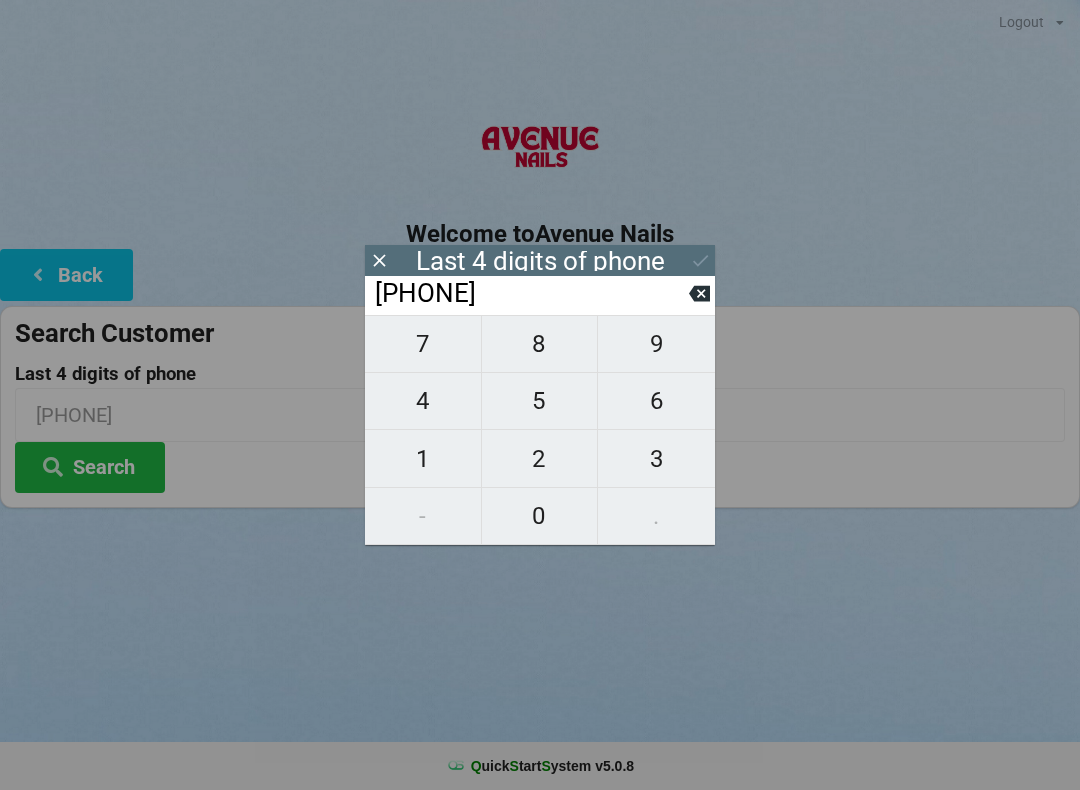 click on "7" at bounding box center [423, 344] 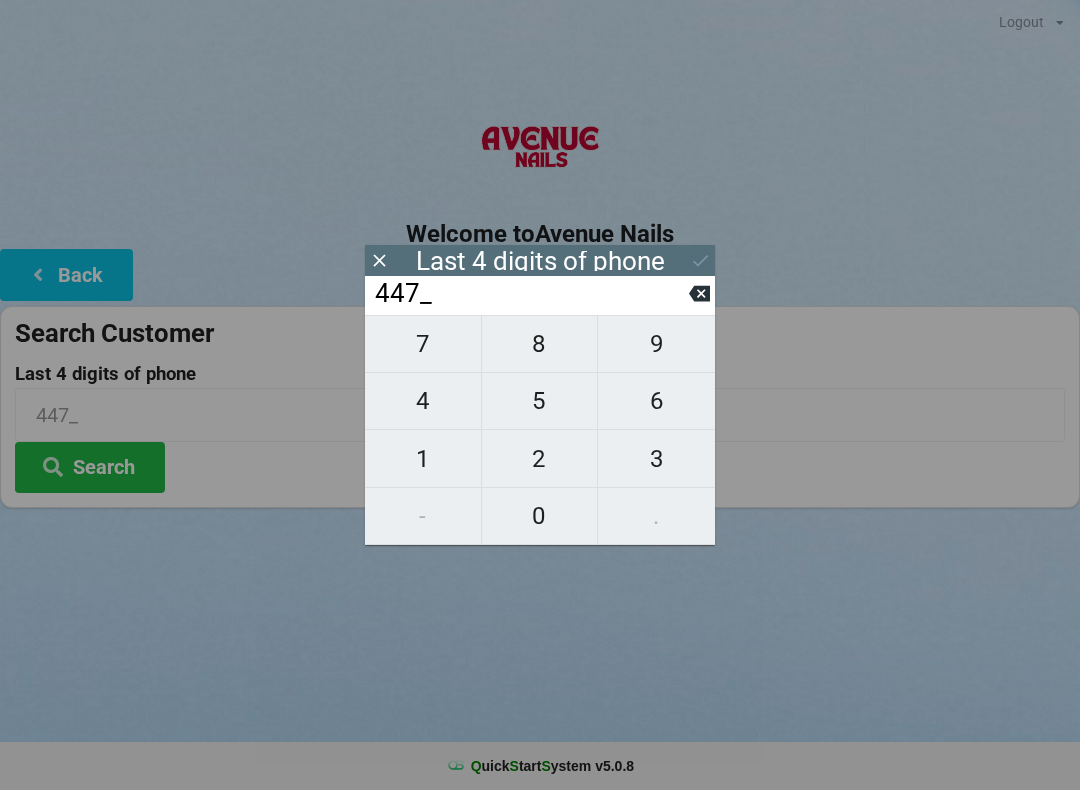click on "2" at bounding box center (540, 459) 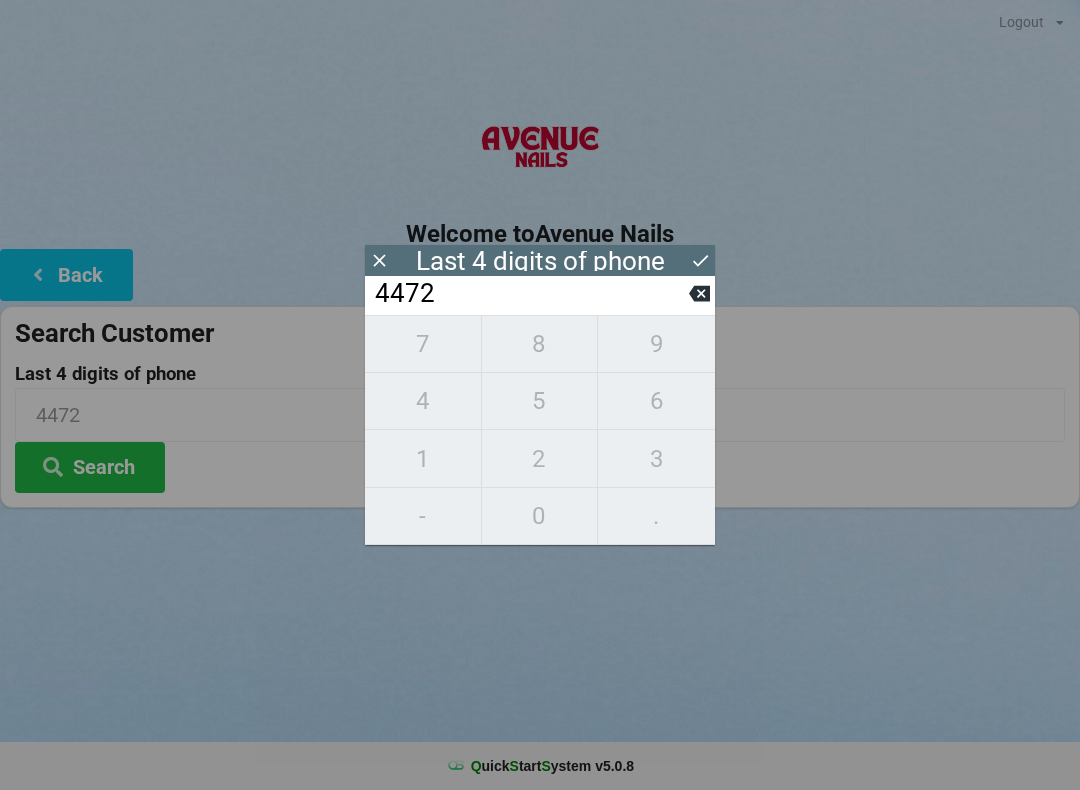 click on "Search" at bounding box center (90, 467) 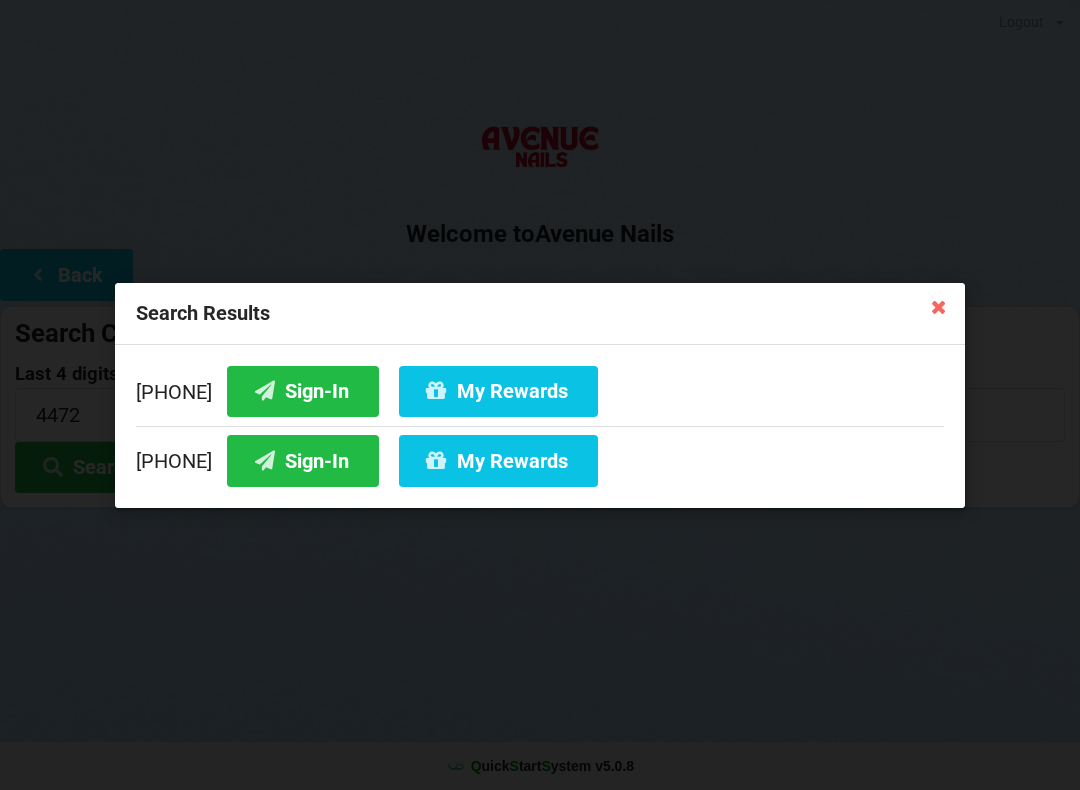click on "Sign-In" at bounding box center [303, 390] 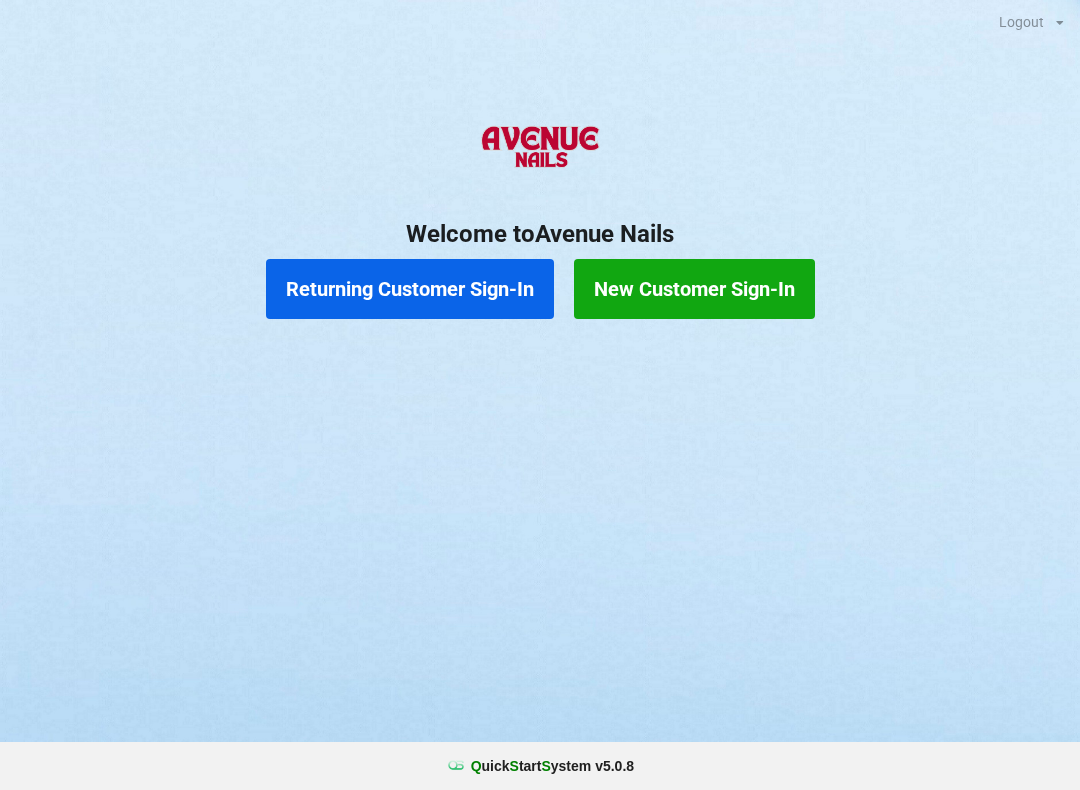 click on "Returning Customer Sign-In" at bounding box center (410, 289) 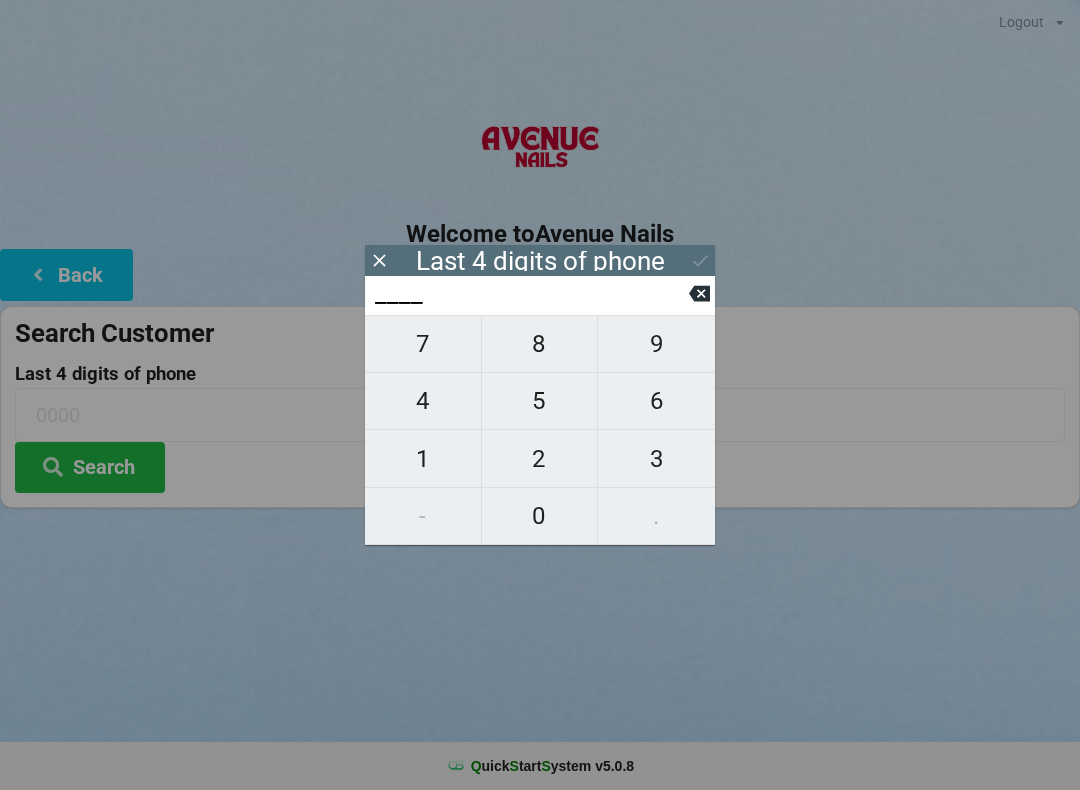 click on "9" at bounding box center [656, 344] 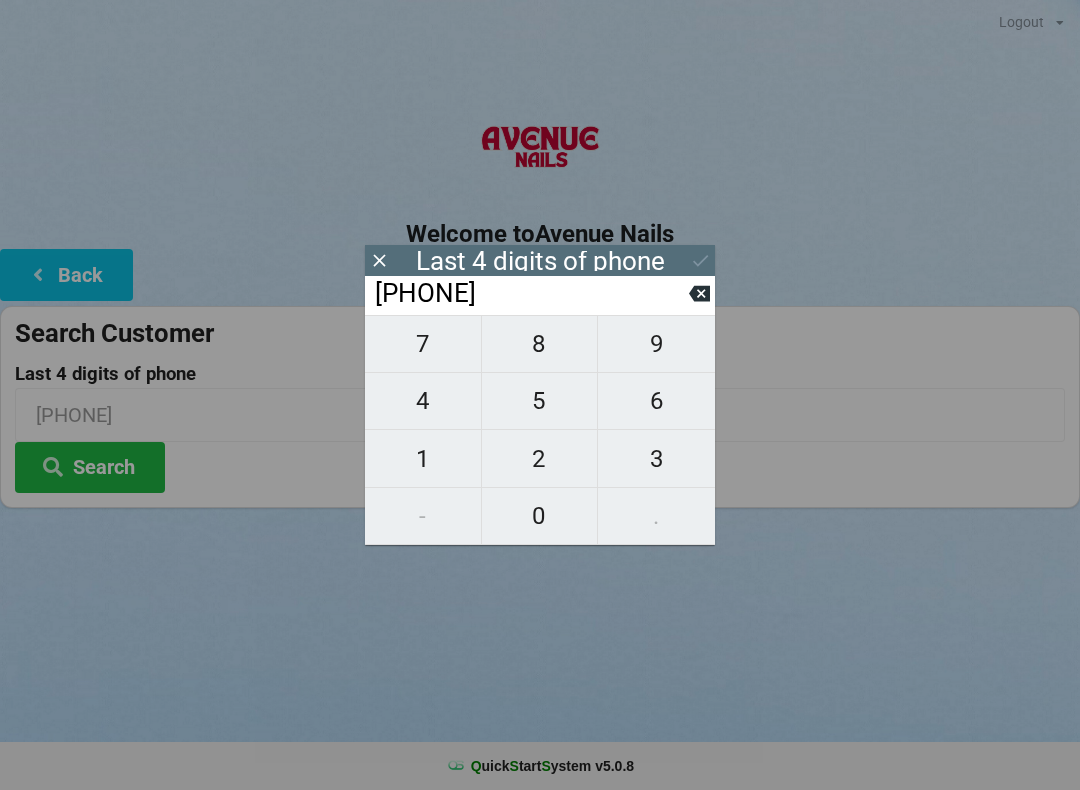 click on "1" at bounding box center (423, 459) 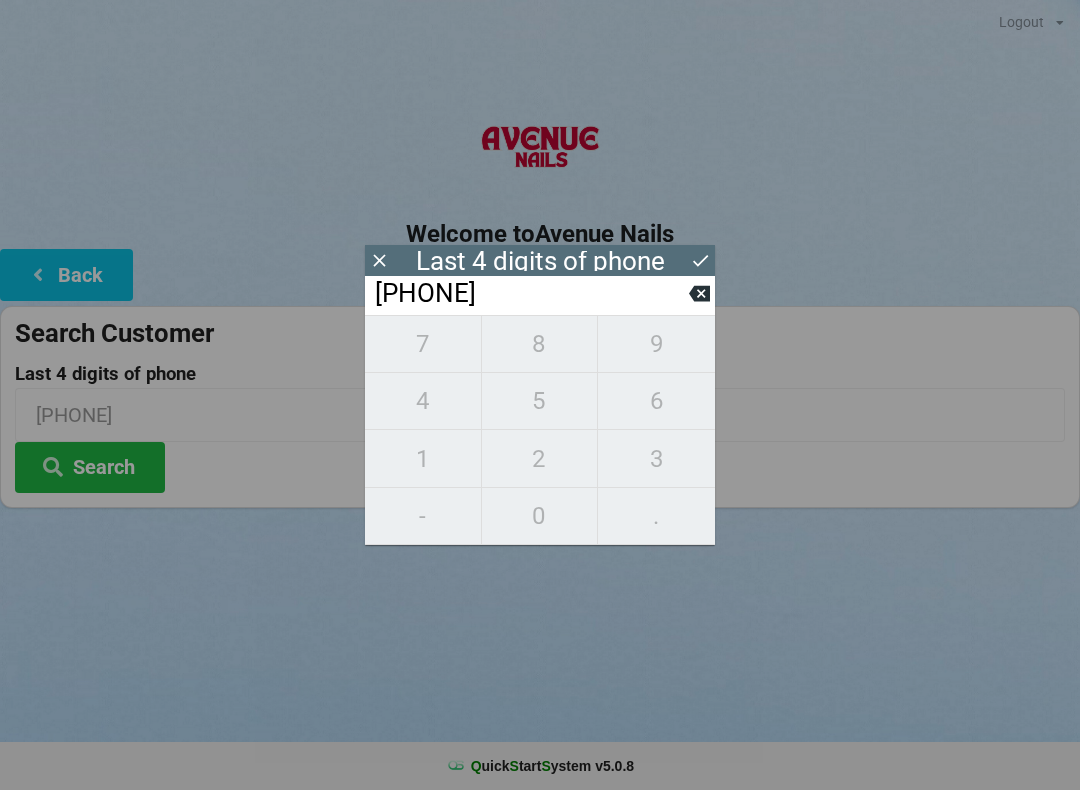 click 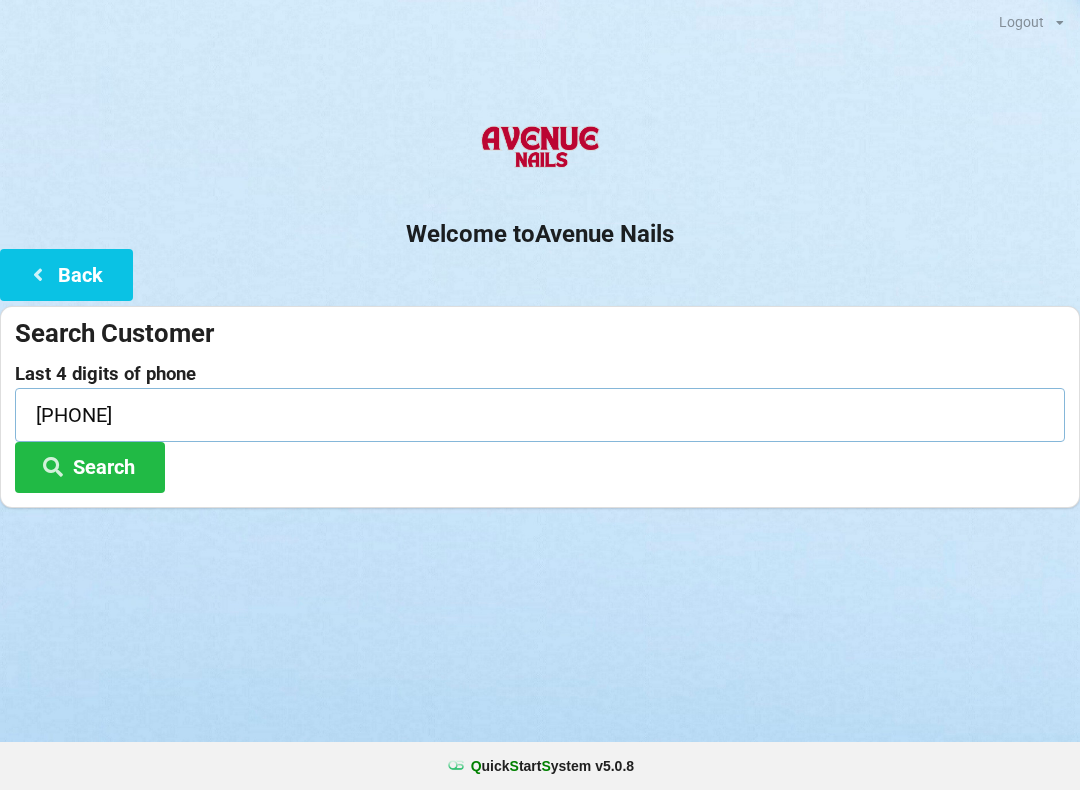 click on "[PHONE]" at bounding box center [540, 414] 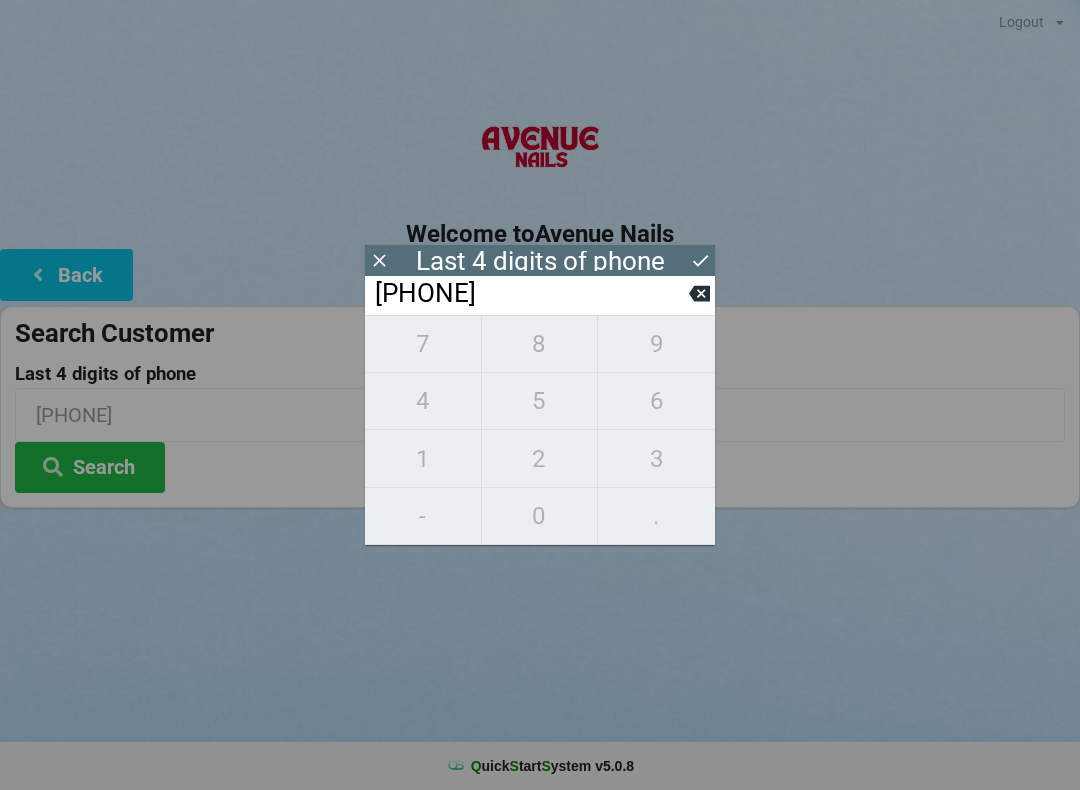 click at bounding box center (699, 293) 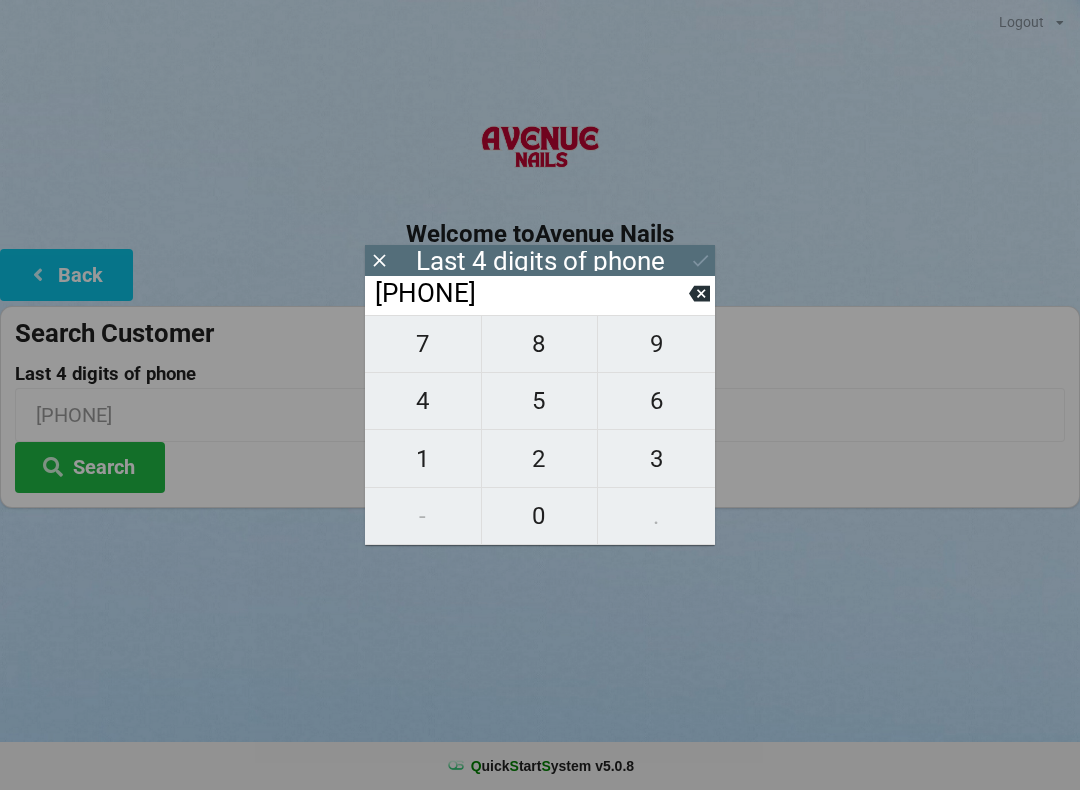click on "8" at bounding box center [540, 344] 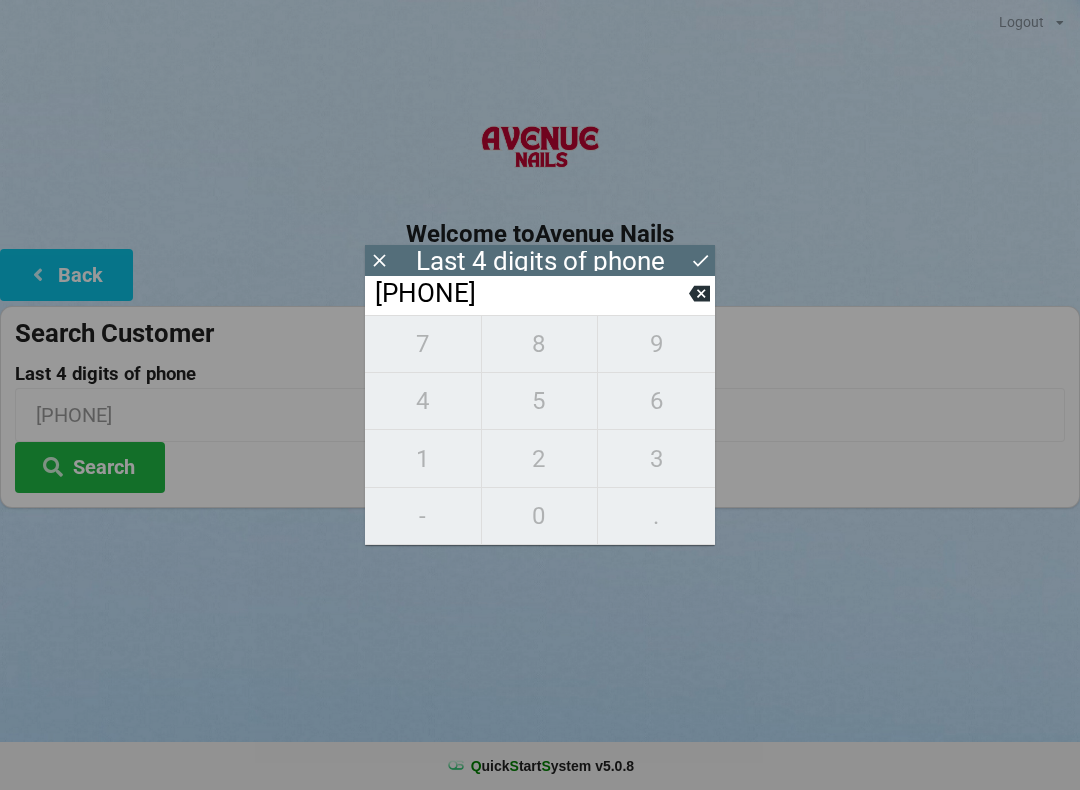 type on "[PHONE]" 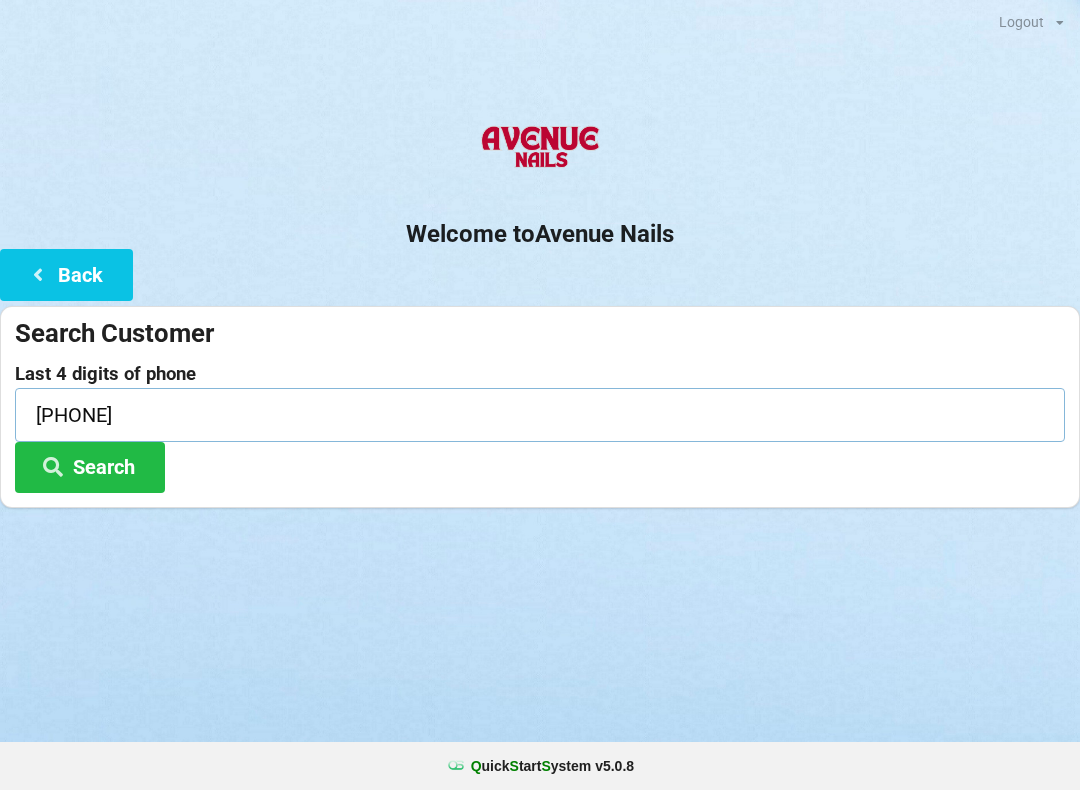 click on "[PHONE]" at bounding box center [540, 414] 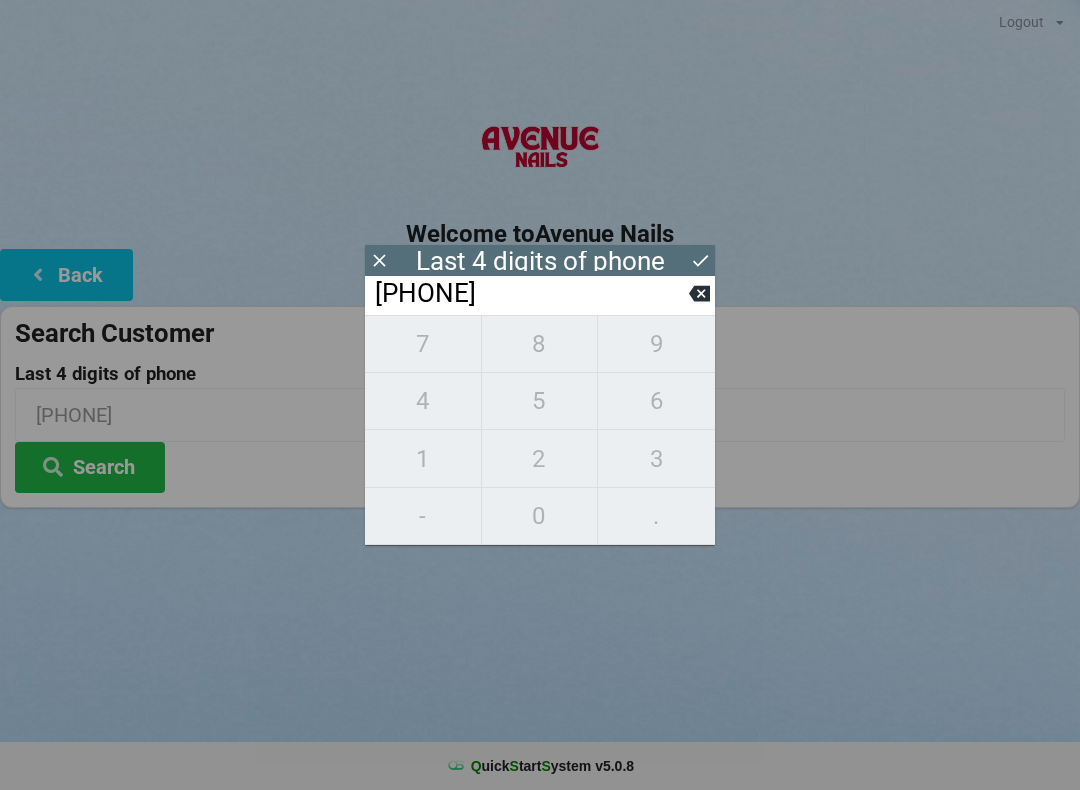click on "[PHONE]" at bounding box center [531, 294] 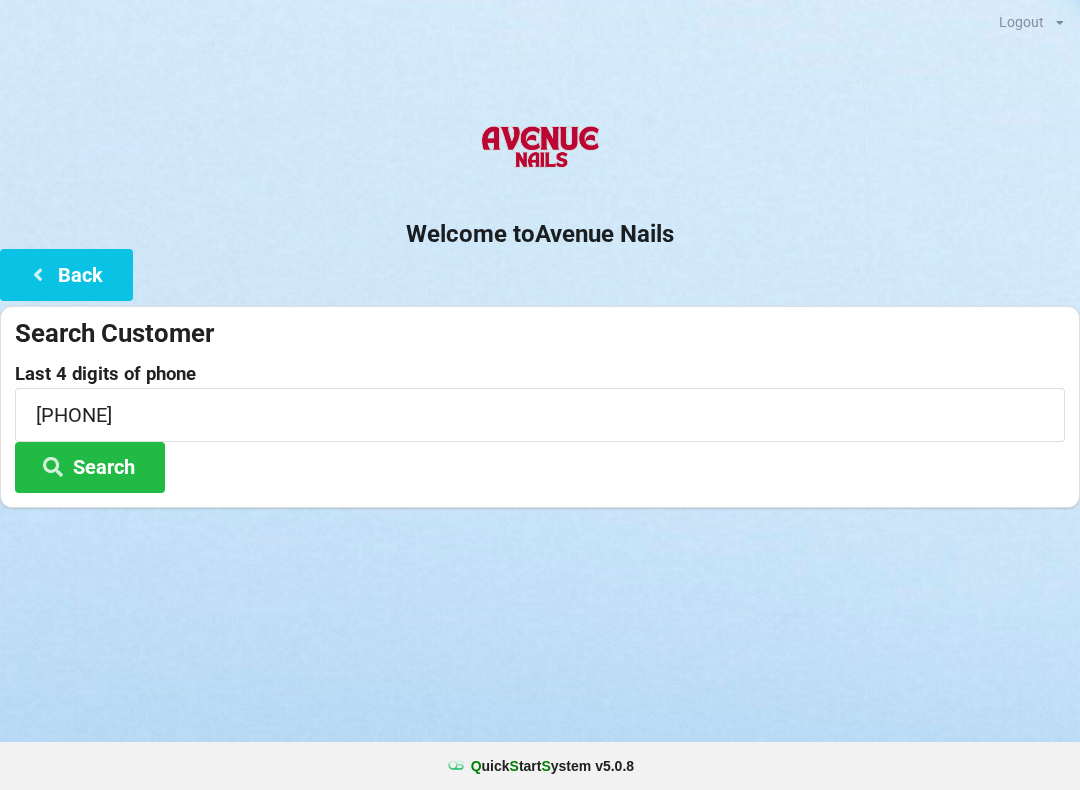 click on "Welcome to Avenue Nails Back Search Customer Last 4 digits of phone [PHONE] Search" at bounding box center [540, 308] 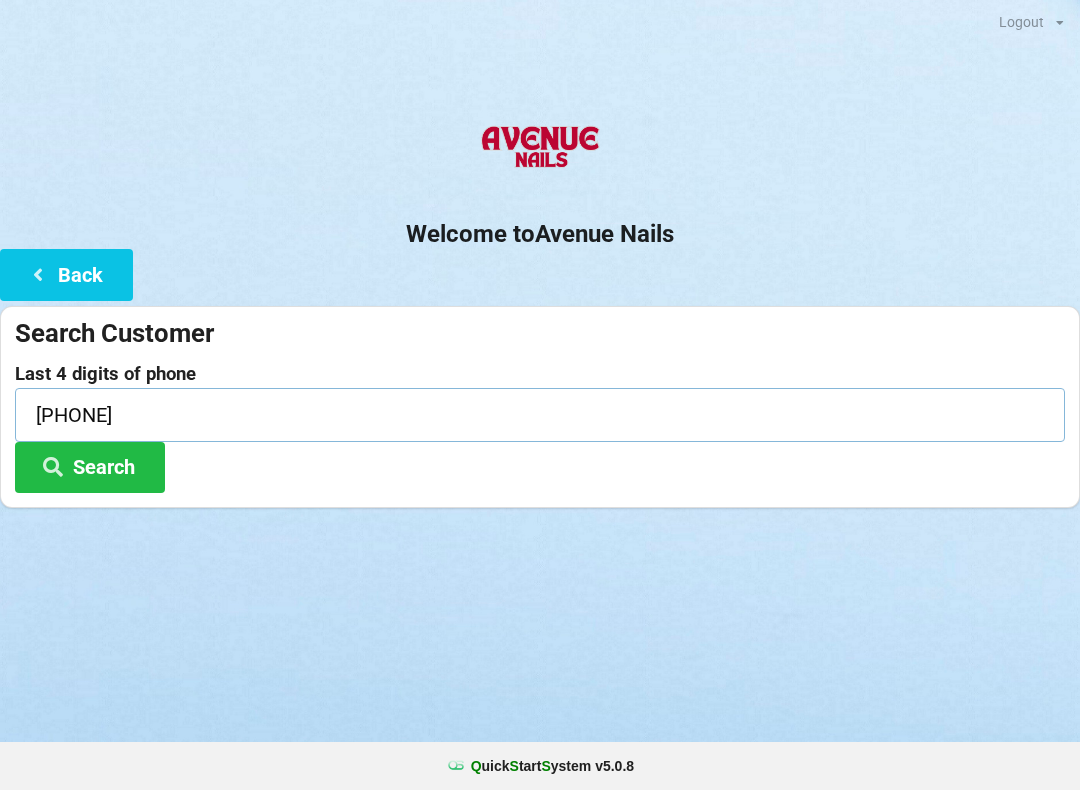 click on "[PHONE]" at bounding box center [540, 414] 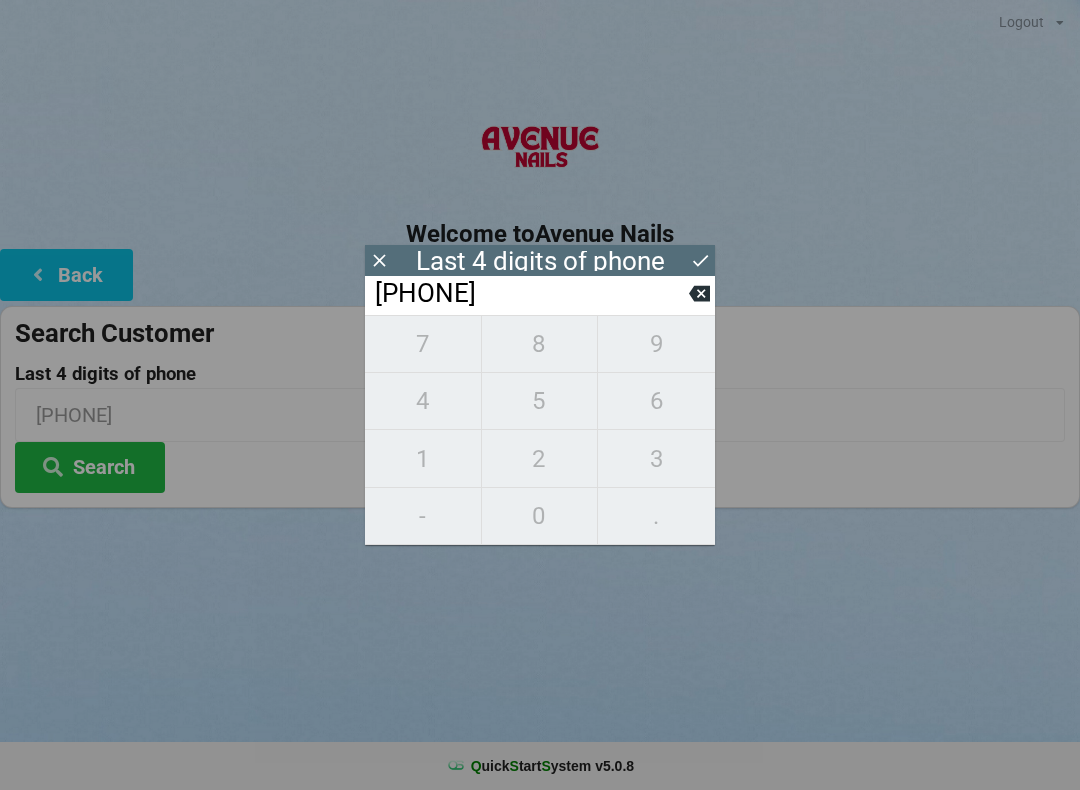 click on "[PHONE]" at bounding box center (531, 294) 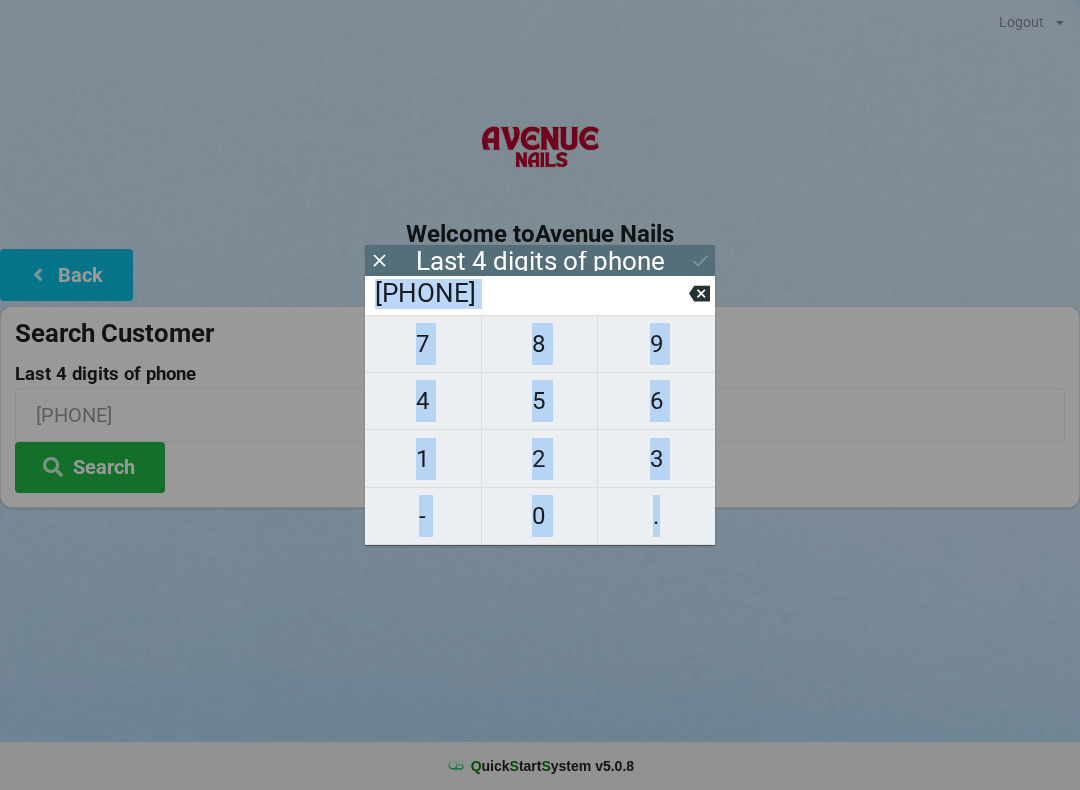 click on "[PHONE]" at bounding box center (531, 294) 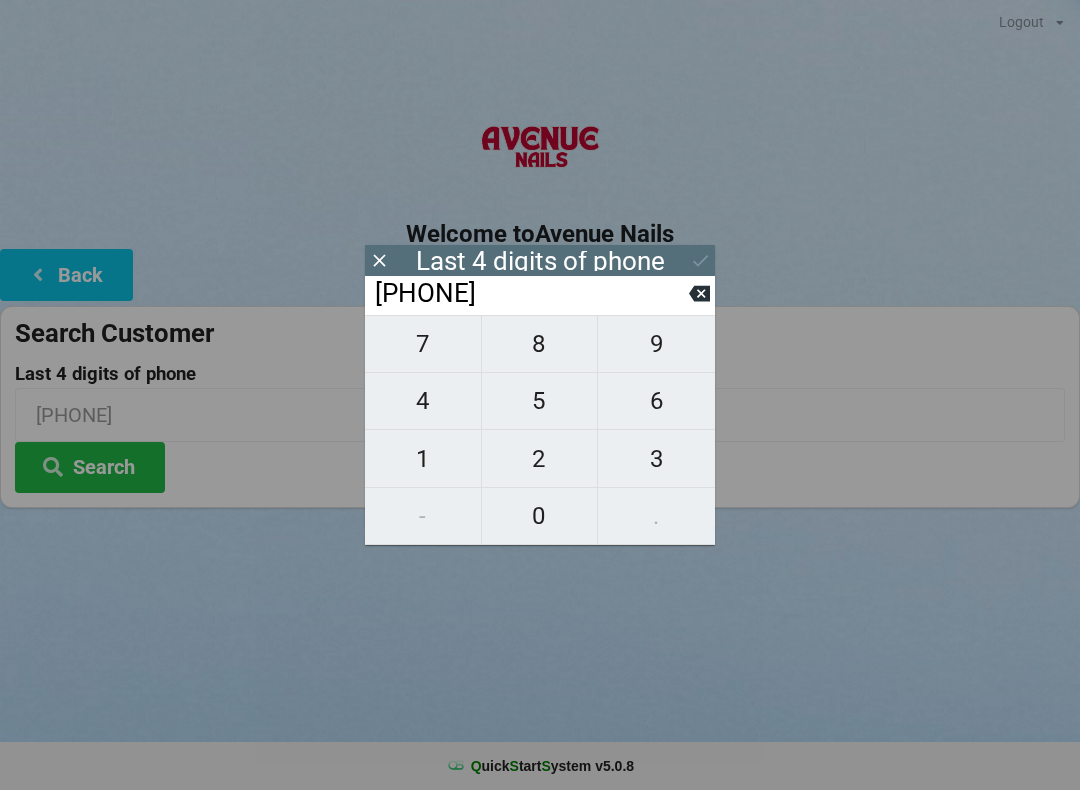 click 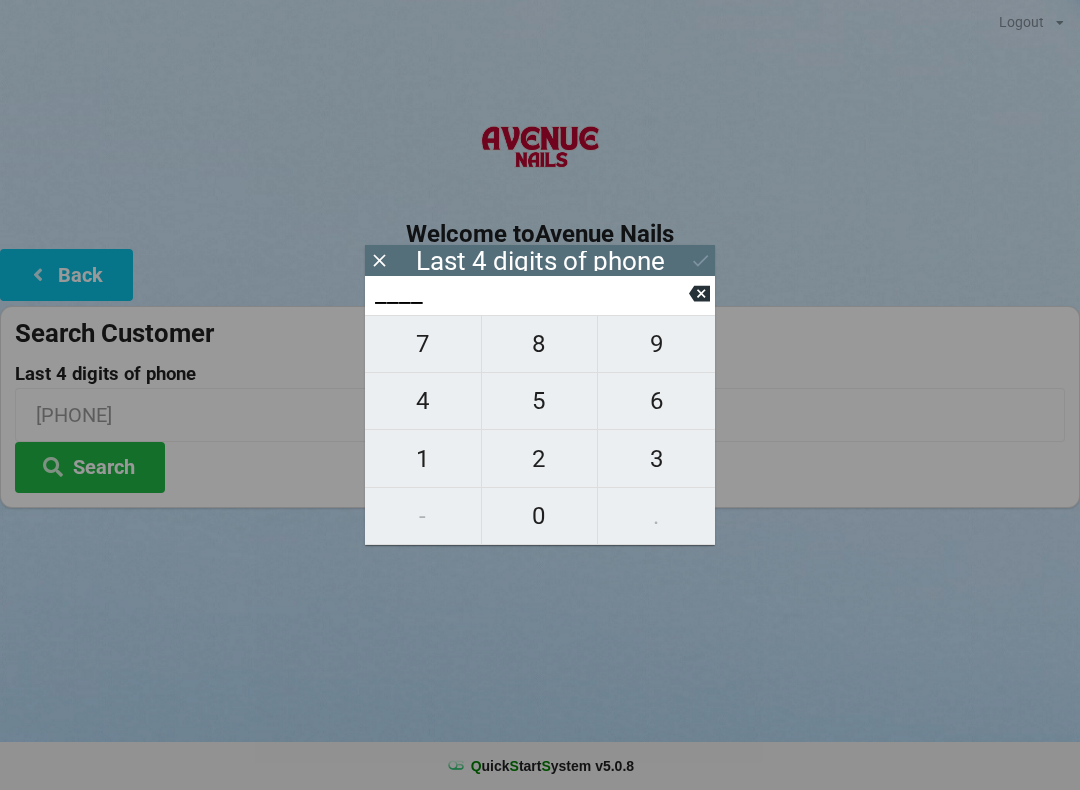 click on "6" at bounding box center (656, 401) 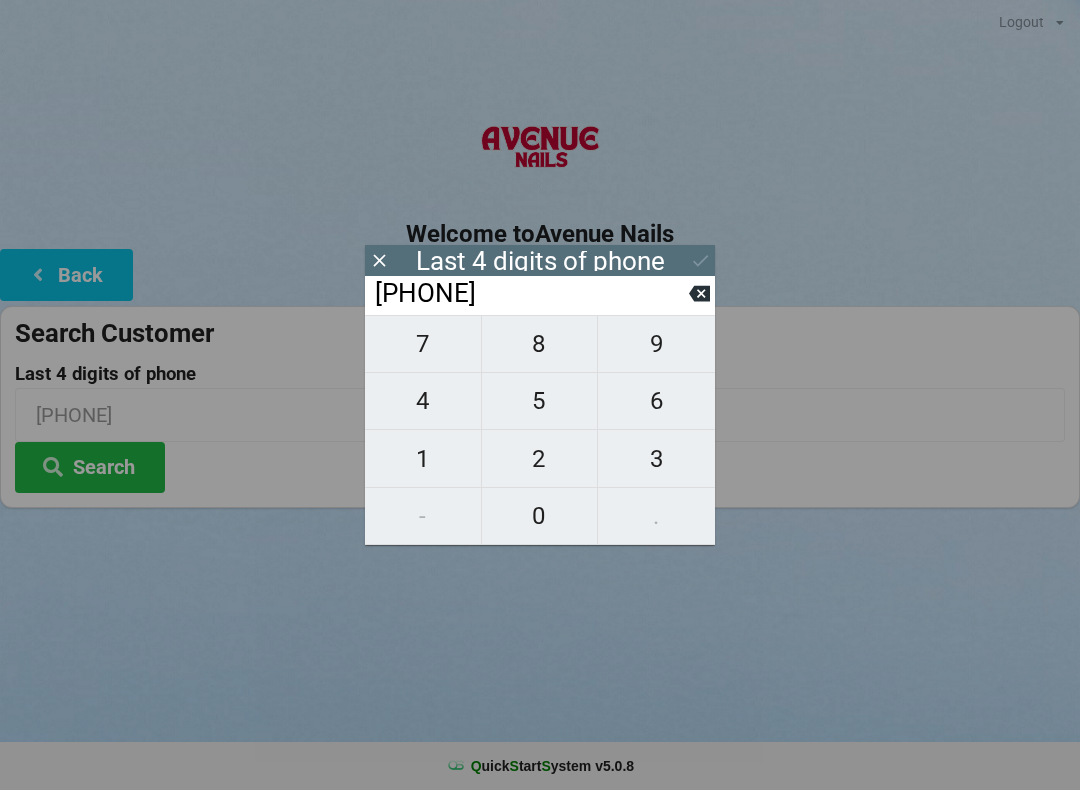 click on "7" at bounding box center (423, 344) 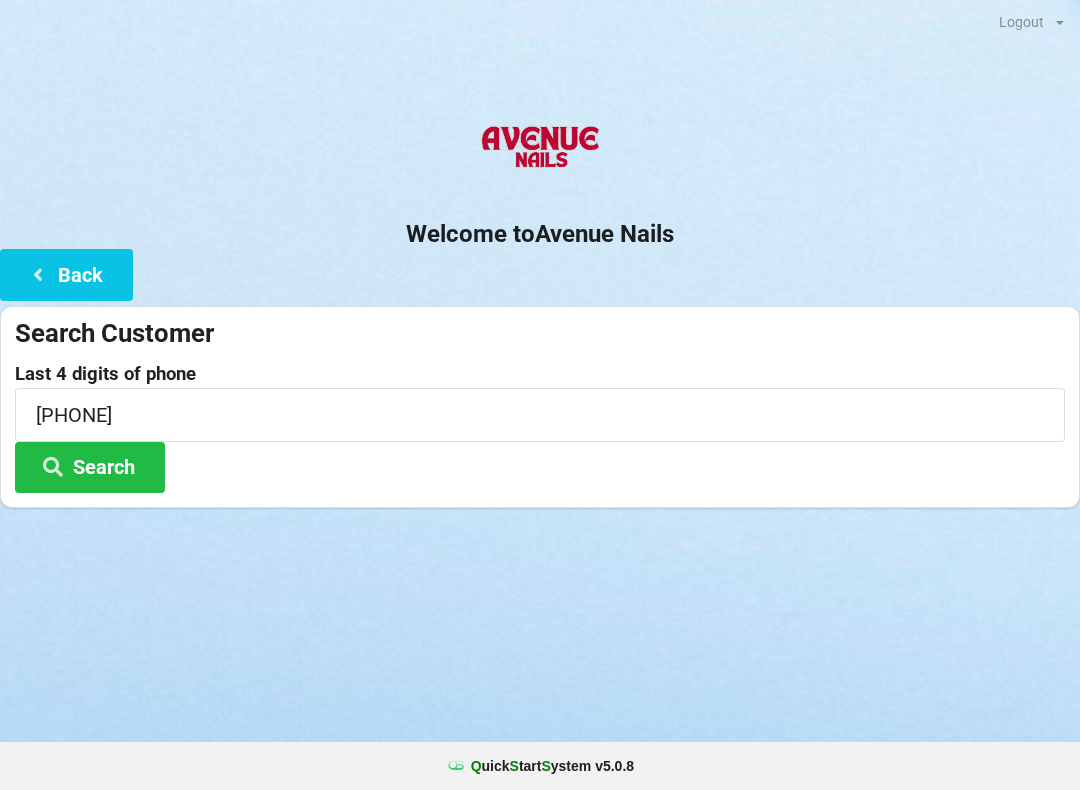 click on "Welcome to Avenue Nails Back Search Customer Last 4 digits of phone [PHONE] Search" at bounding box center [540, 308] 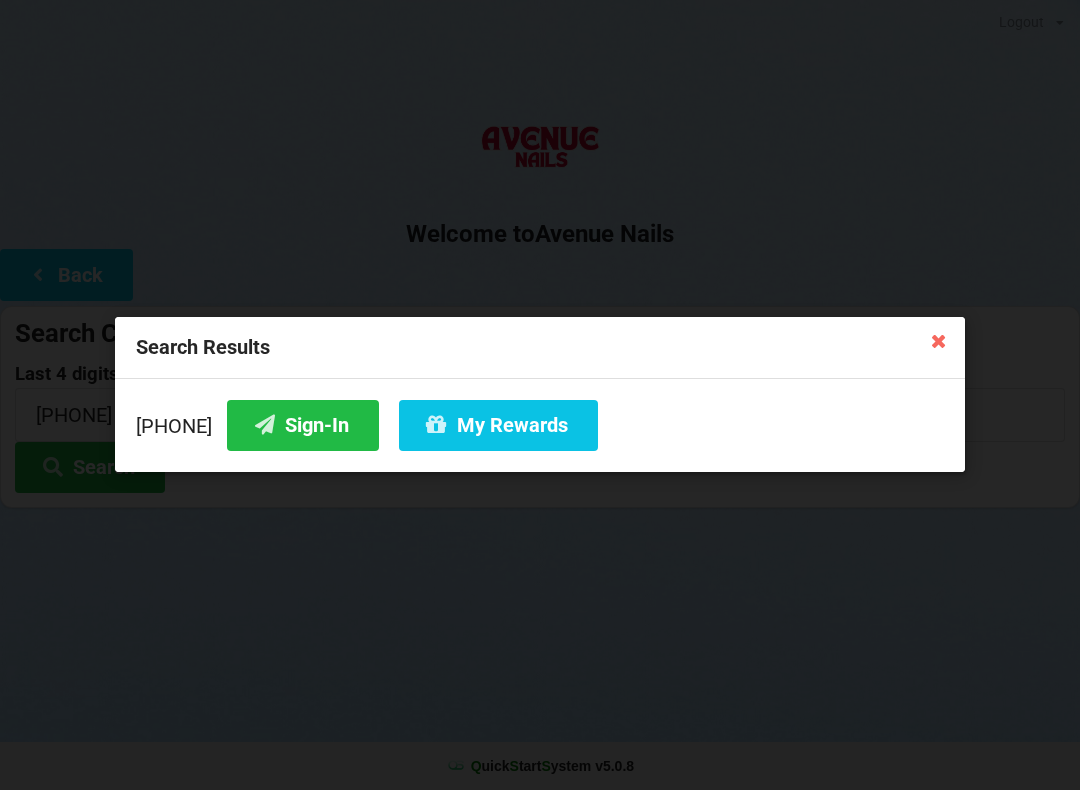 click on "Sign-In" at bounding box center [303, 425] 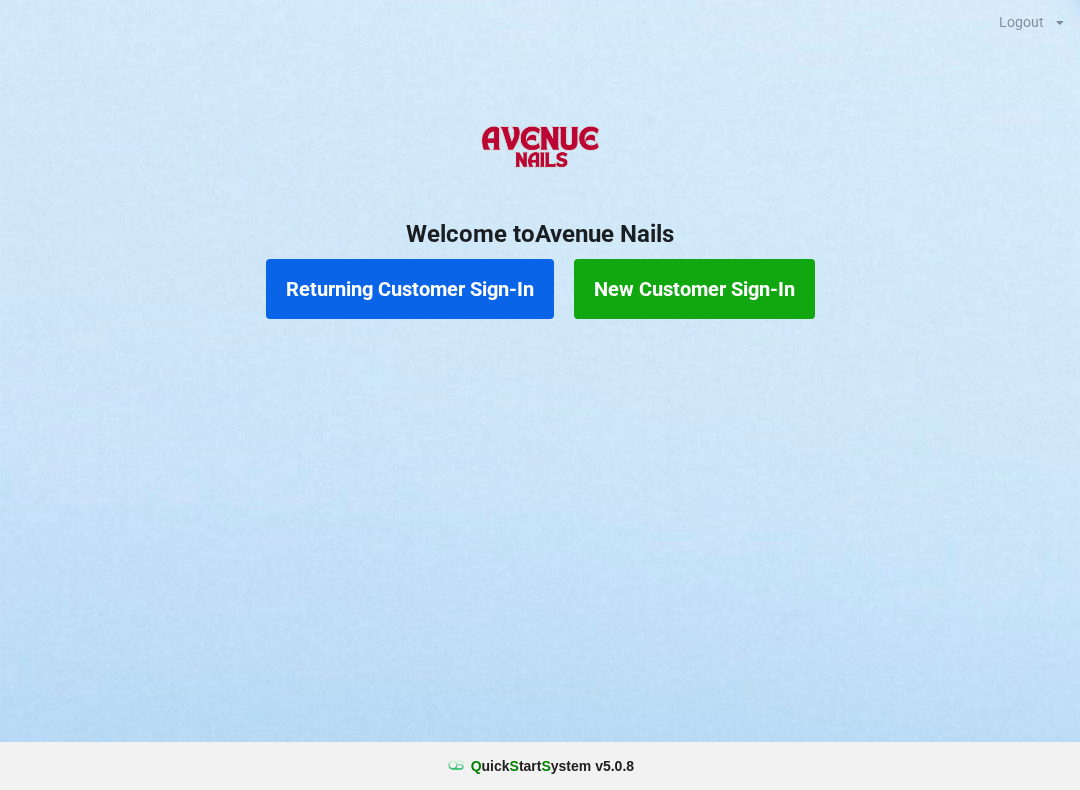 click on "Returning Customer Sign-In" at bounding box center (410, 289) 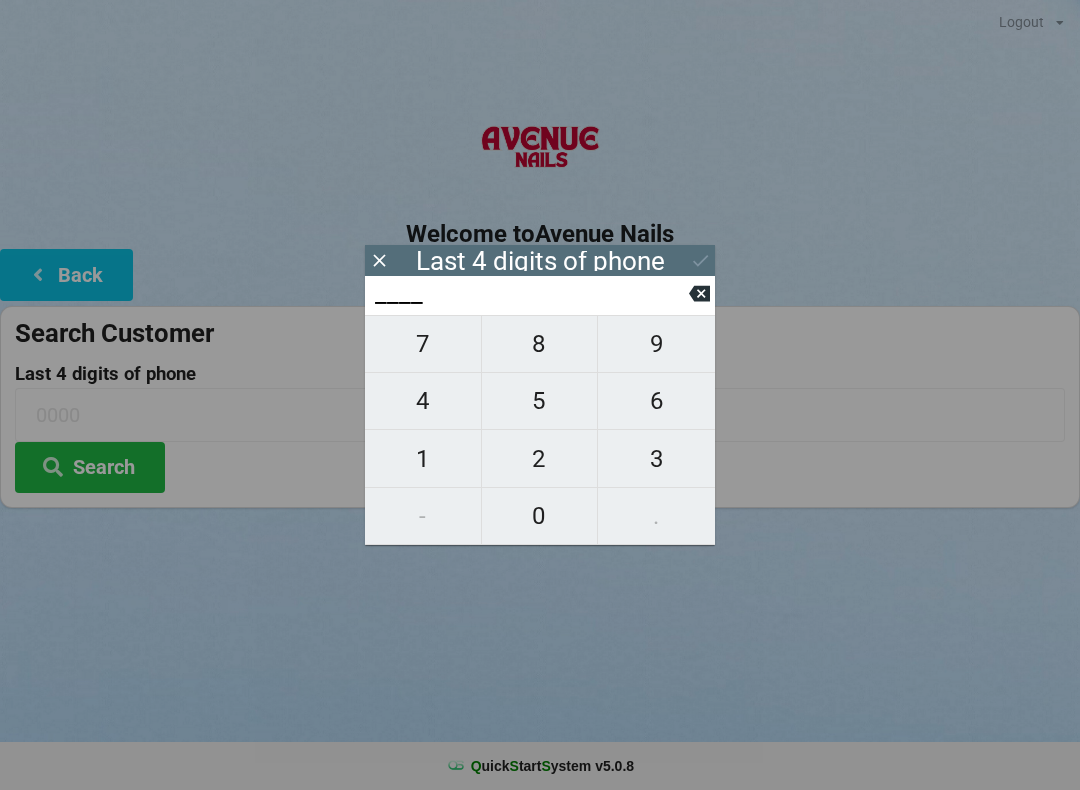 click on "2" at bounding box center (540, 459) 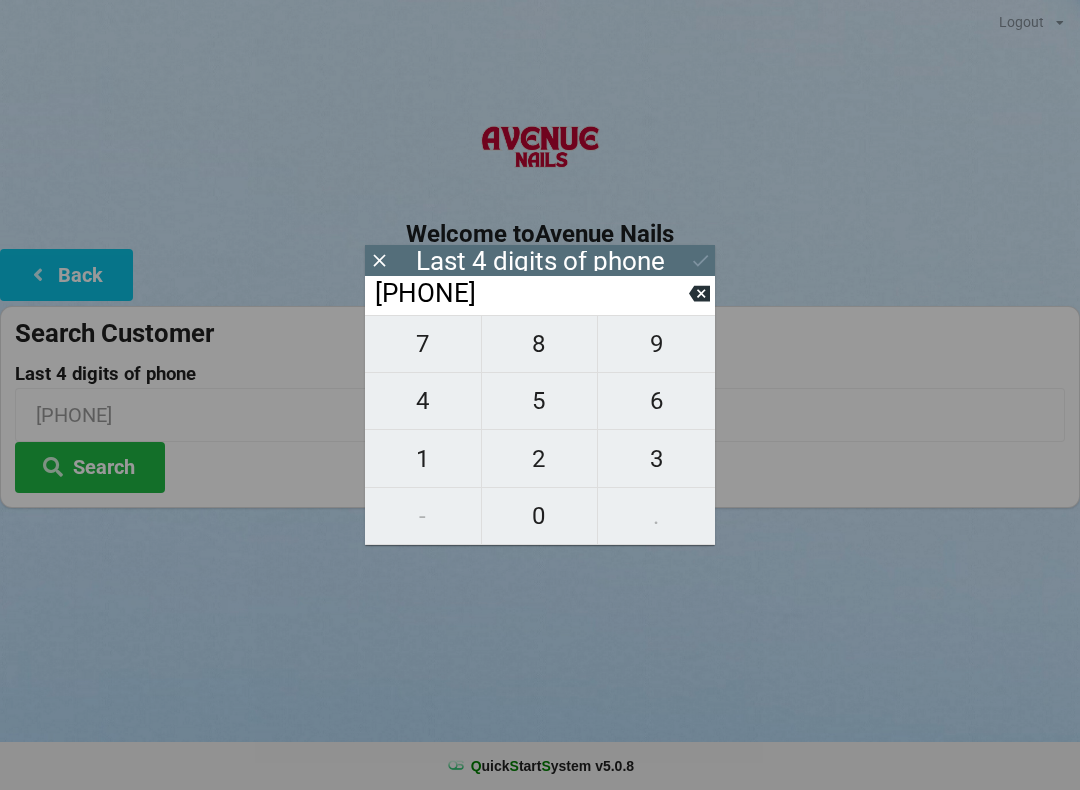 click on "7" at bounding box center (423, 344) 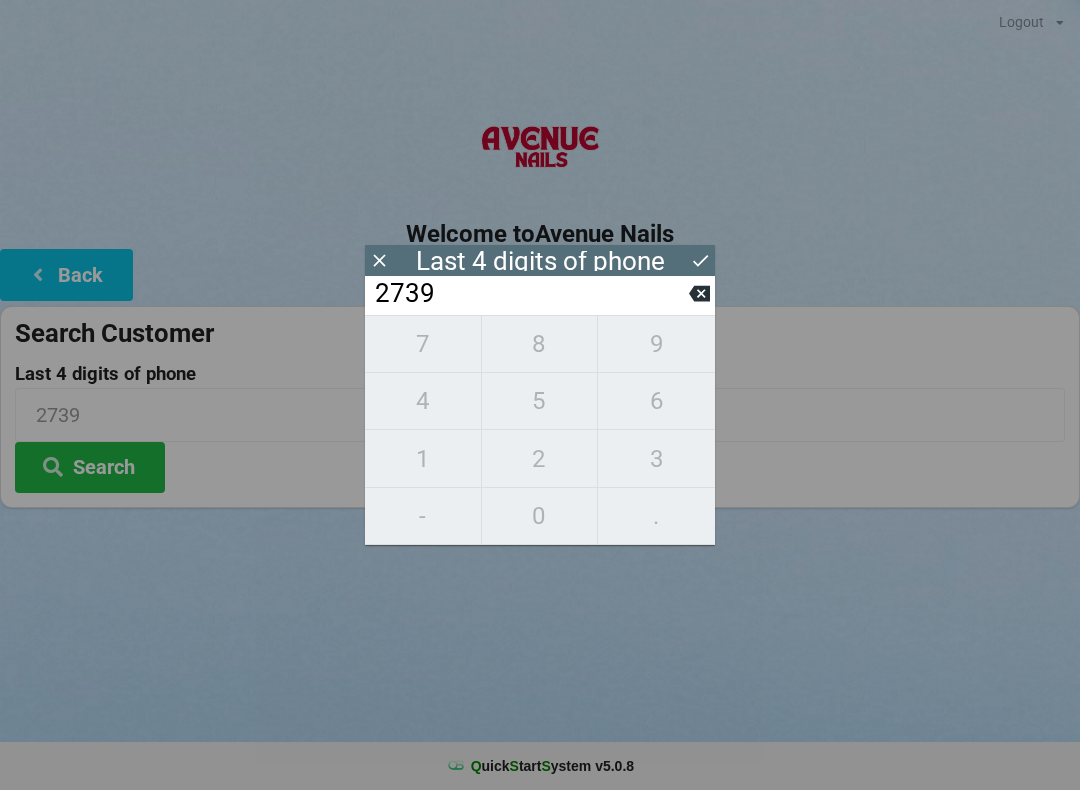 click on "Last 4 digits of phone" at bounding box center (540, 261) 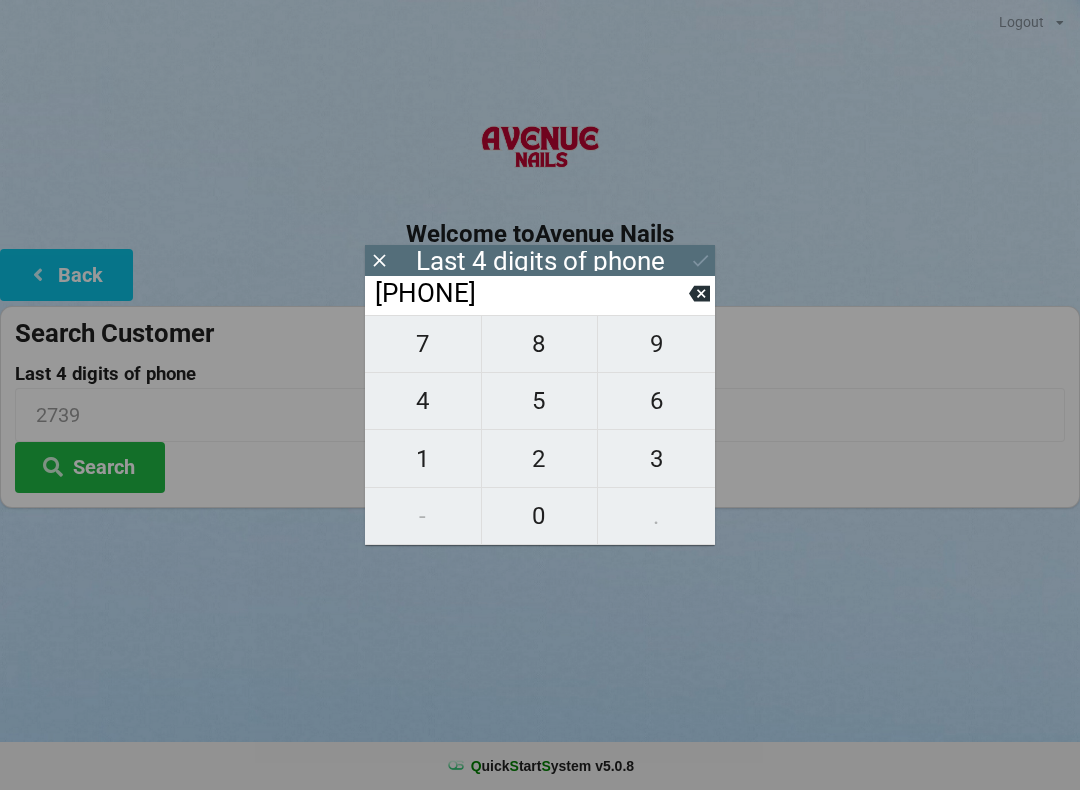 click on "9" at bounding box center [656, 344] 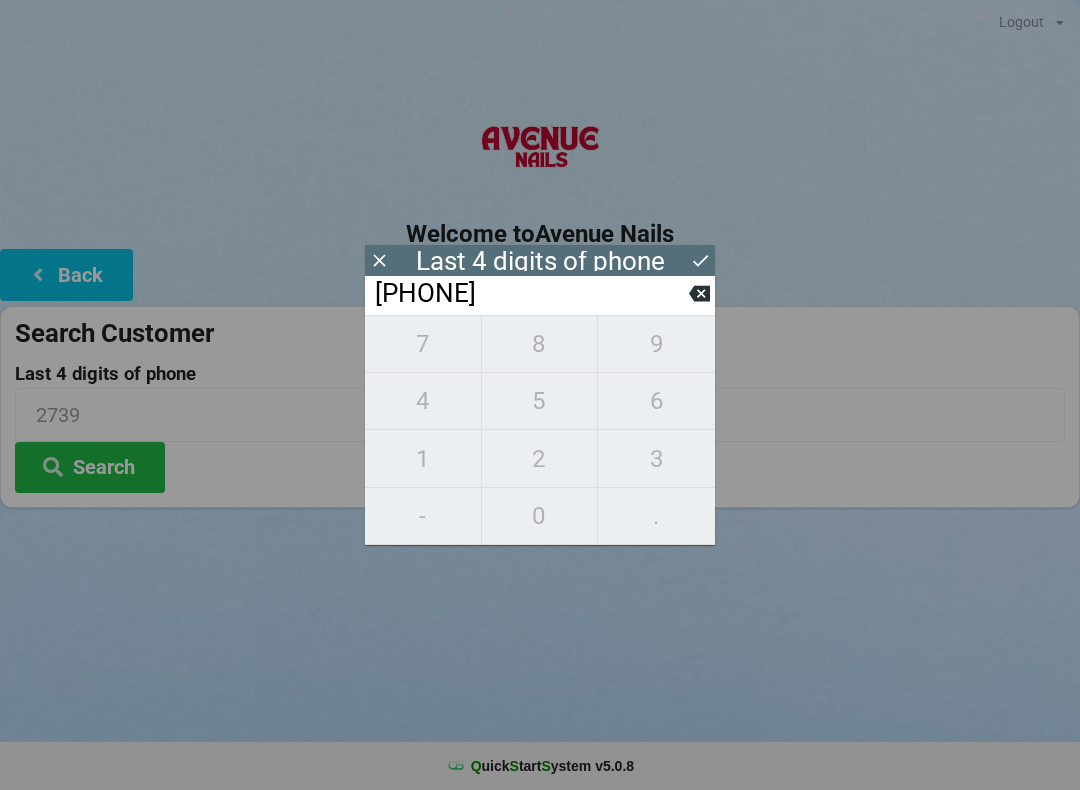 type on "2739" 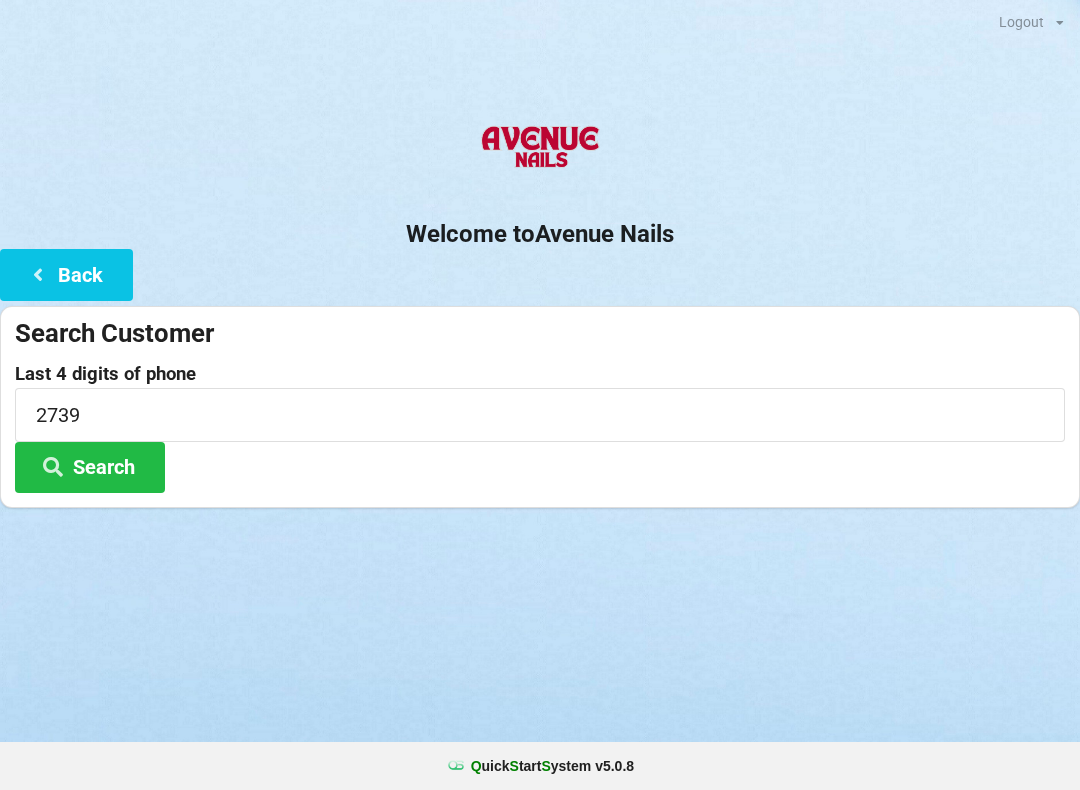 click on "Logout Logout Sign-In Welcome to Avenue Nails Back Search Customer Last 4 digits of phone [PHONE] Search" at bounding box center [540, 395] 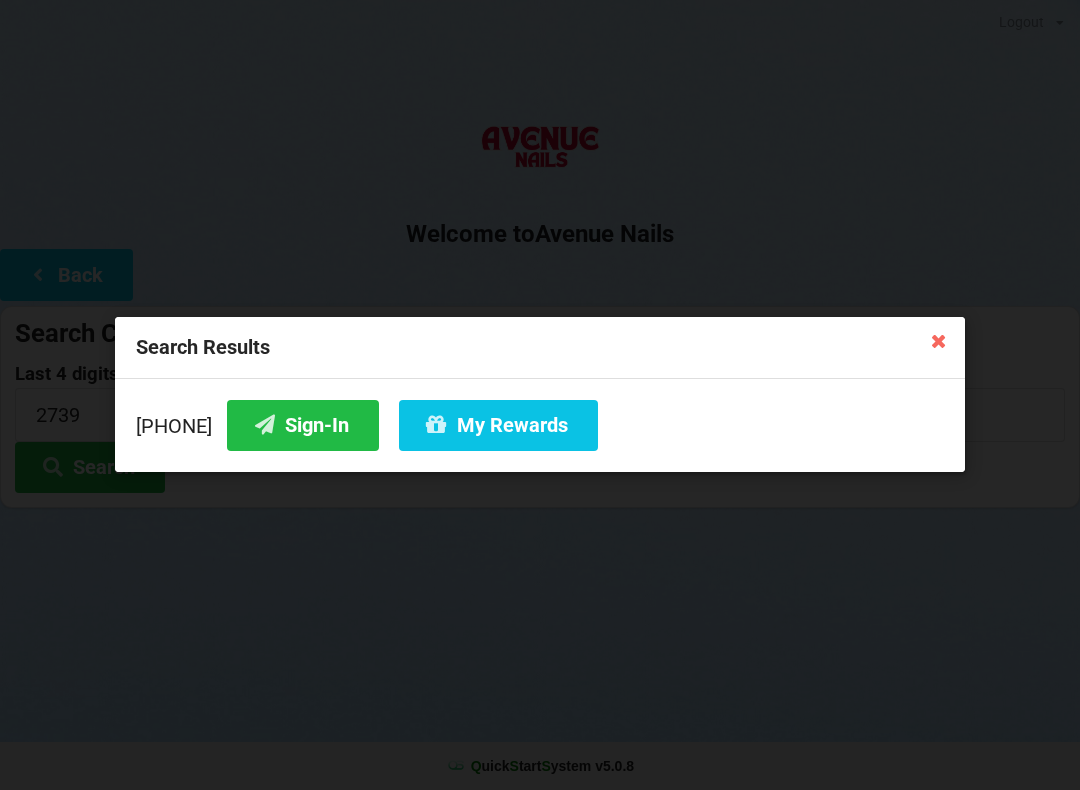 click on "Sign-In" at bounding box center [303, 425] 